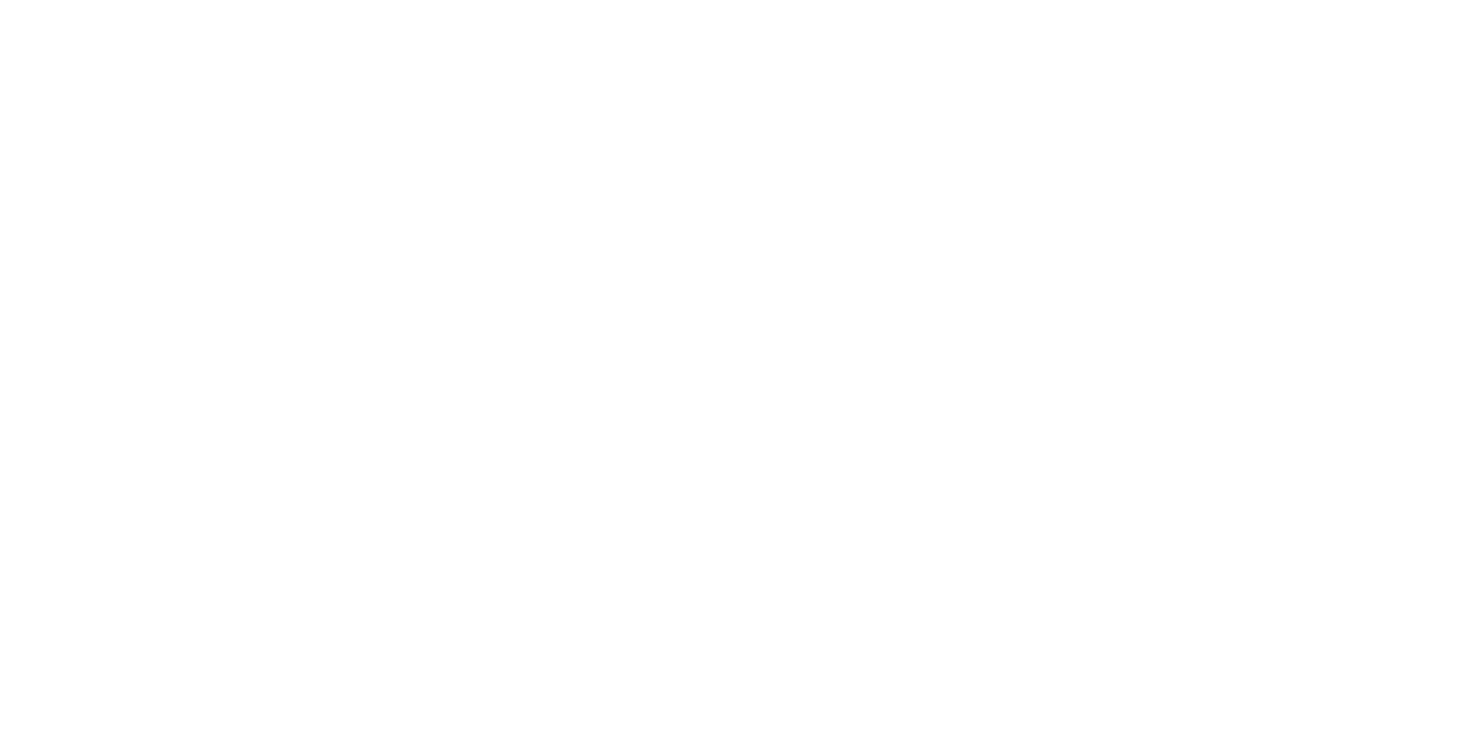 scroll, scrollTop: 0, scrollLeft: 0, axis: both 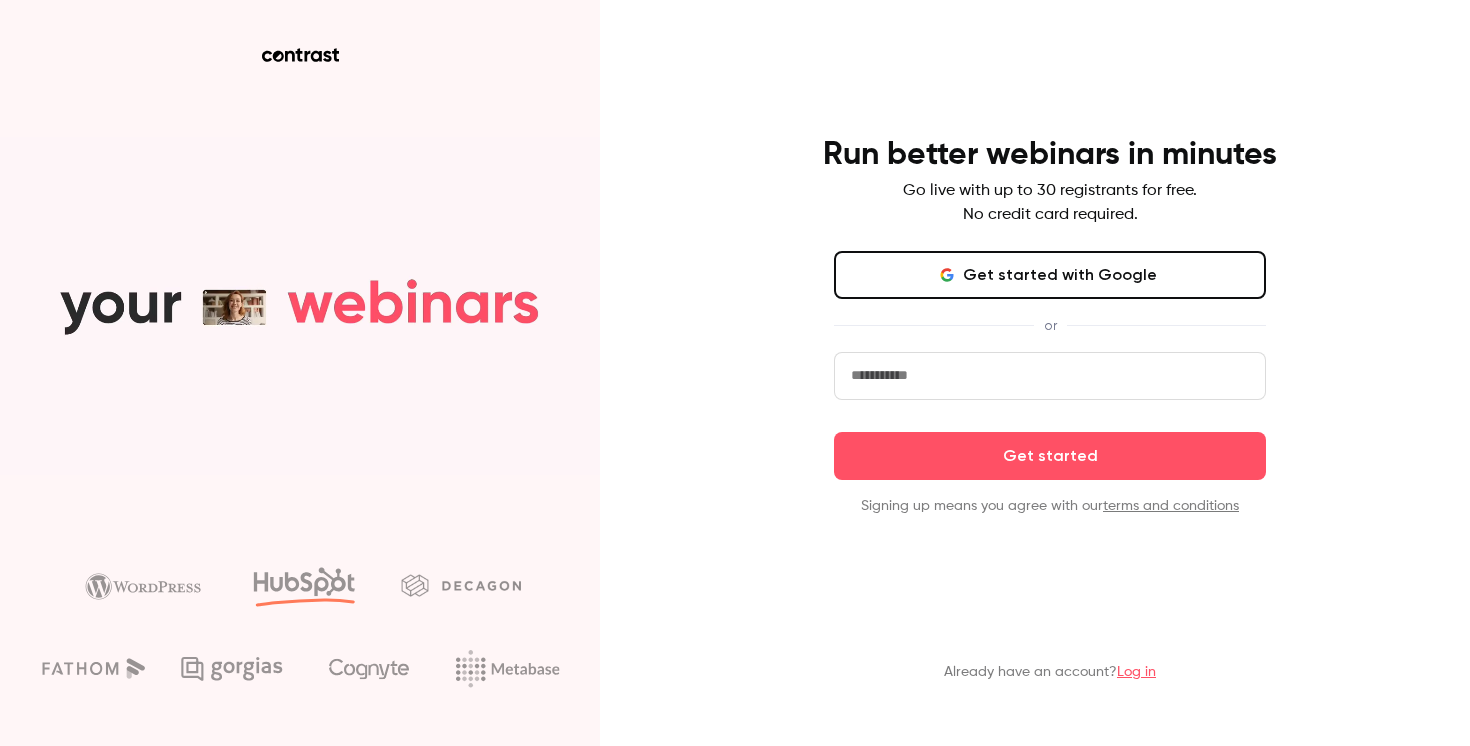 click on "Get started with Google" at bounding box center [1050, 275] 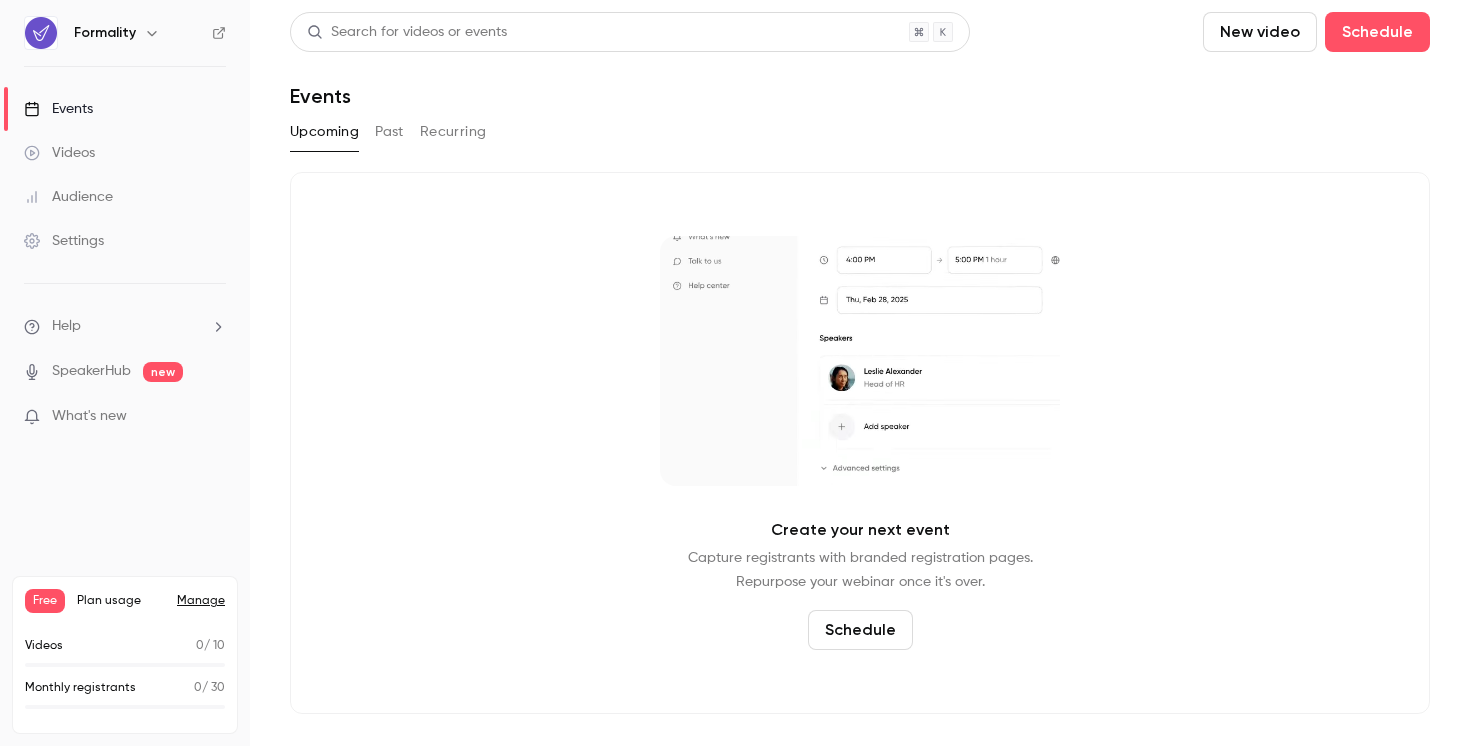 click on "Videos" at bounding box center (59, 153) 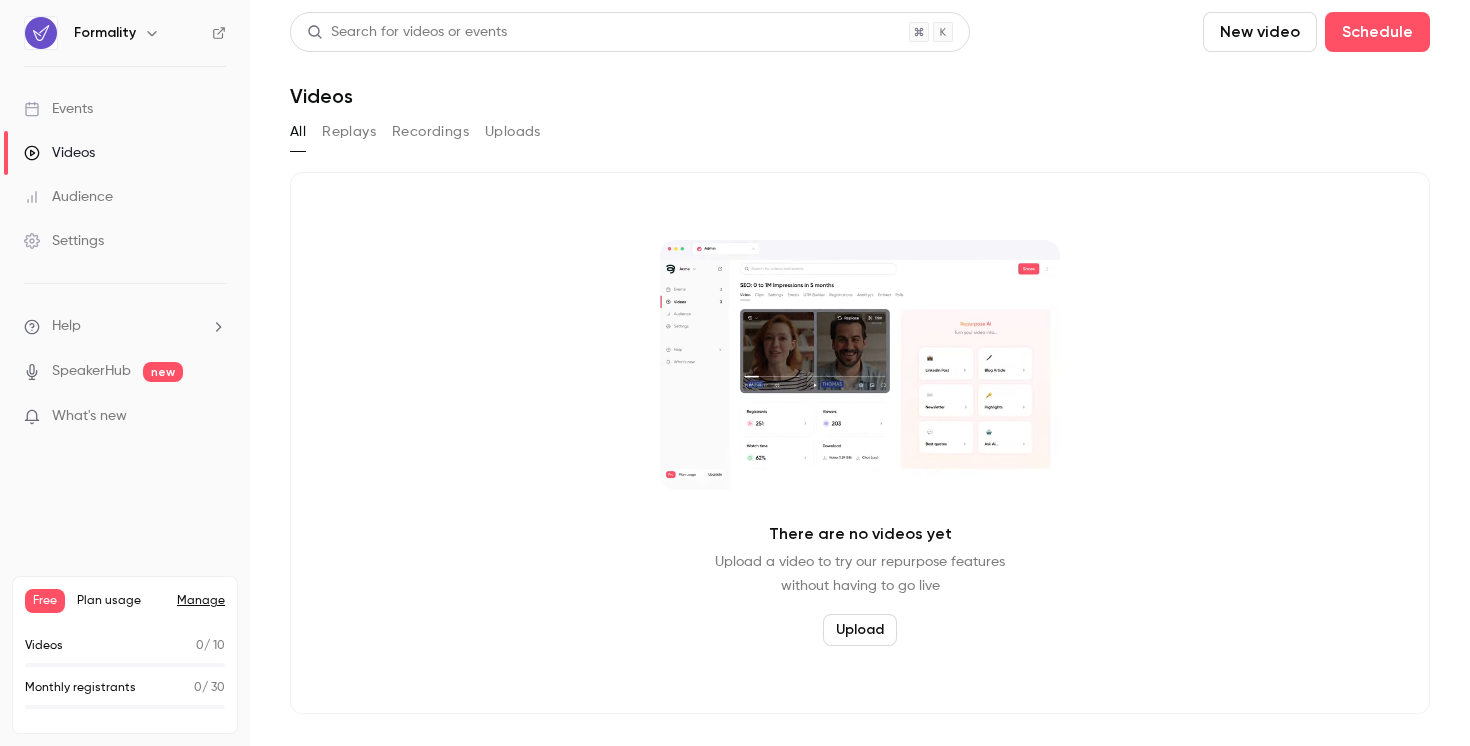 click on "Replays" at bounding box center [349, 132] 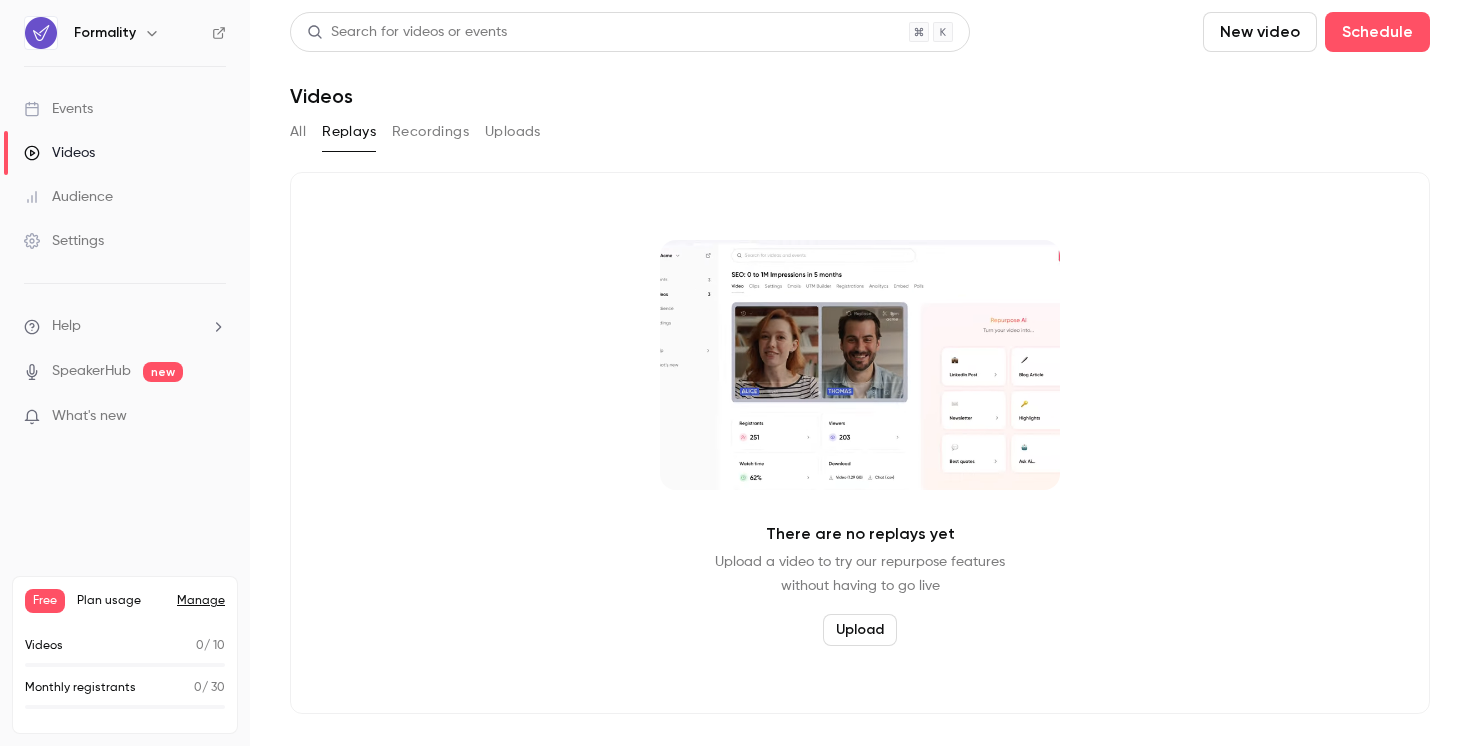 click on "Recordings" at bounding box center [430, 132] 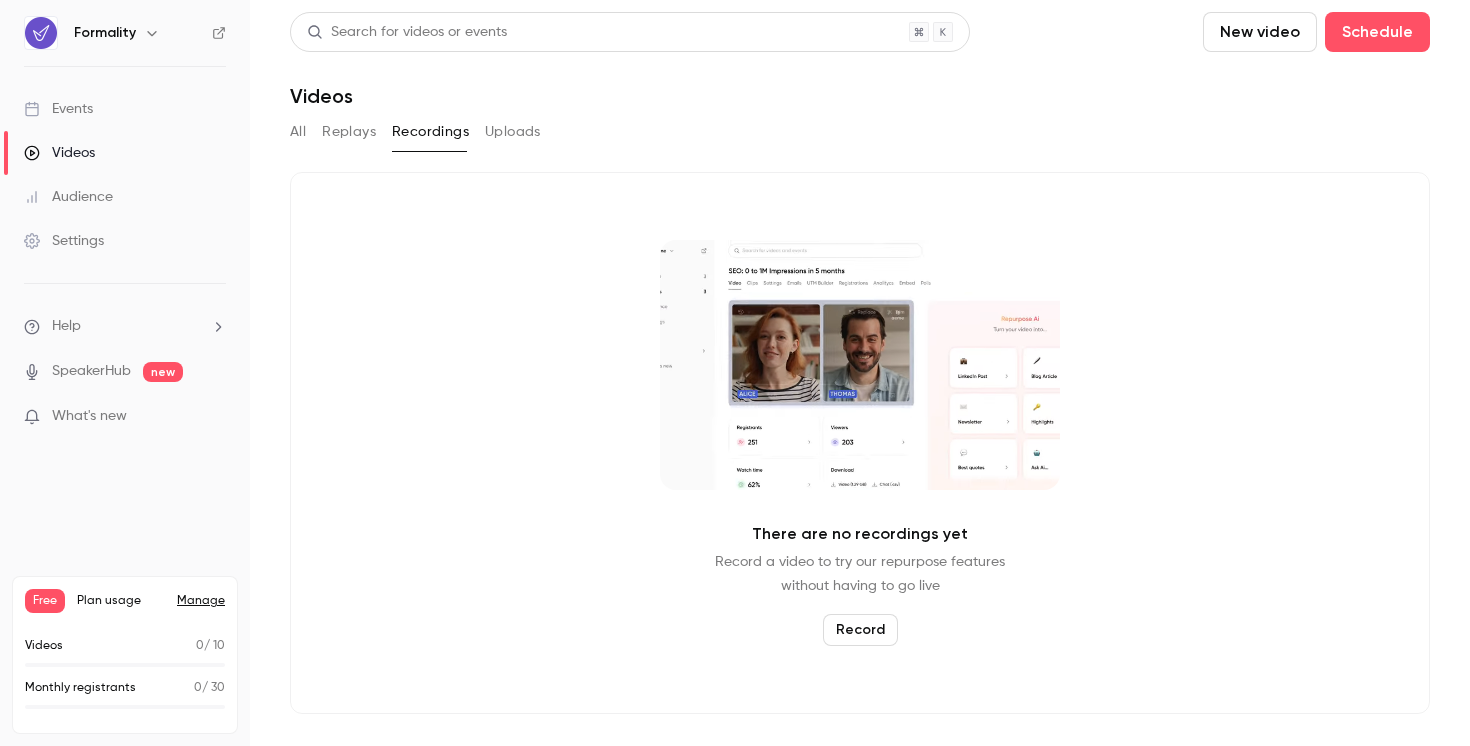 click on "Uploads" at bounding box center [513, 132] 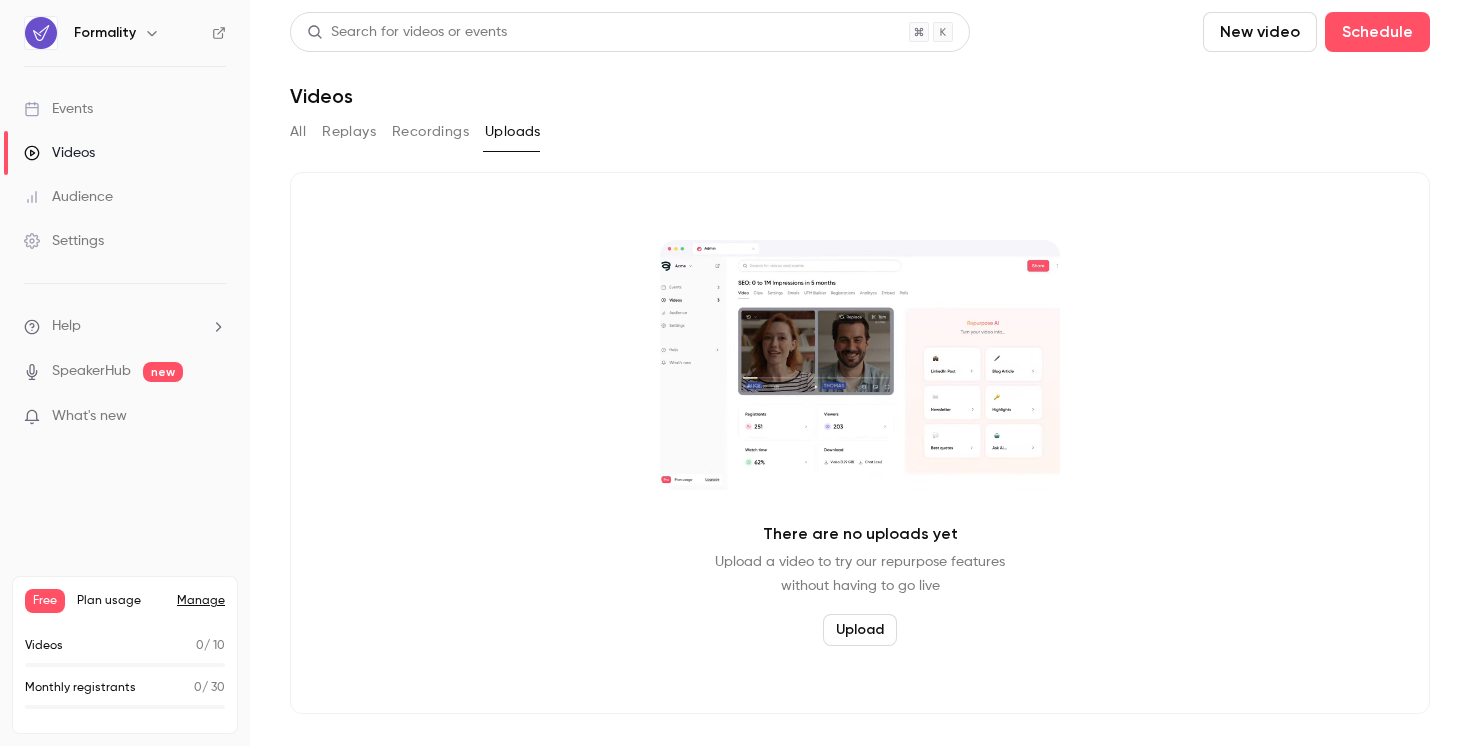 click on "Events" at bounding box center [125, 109] 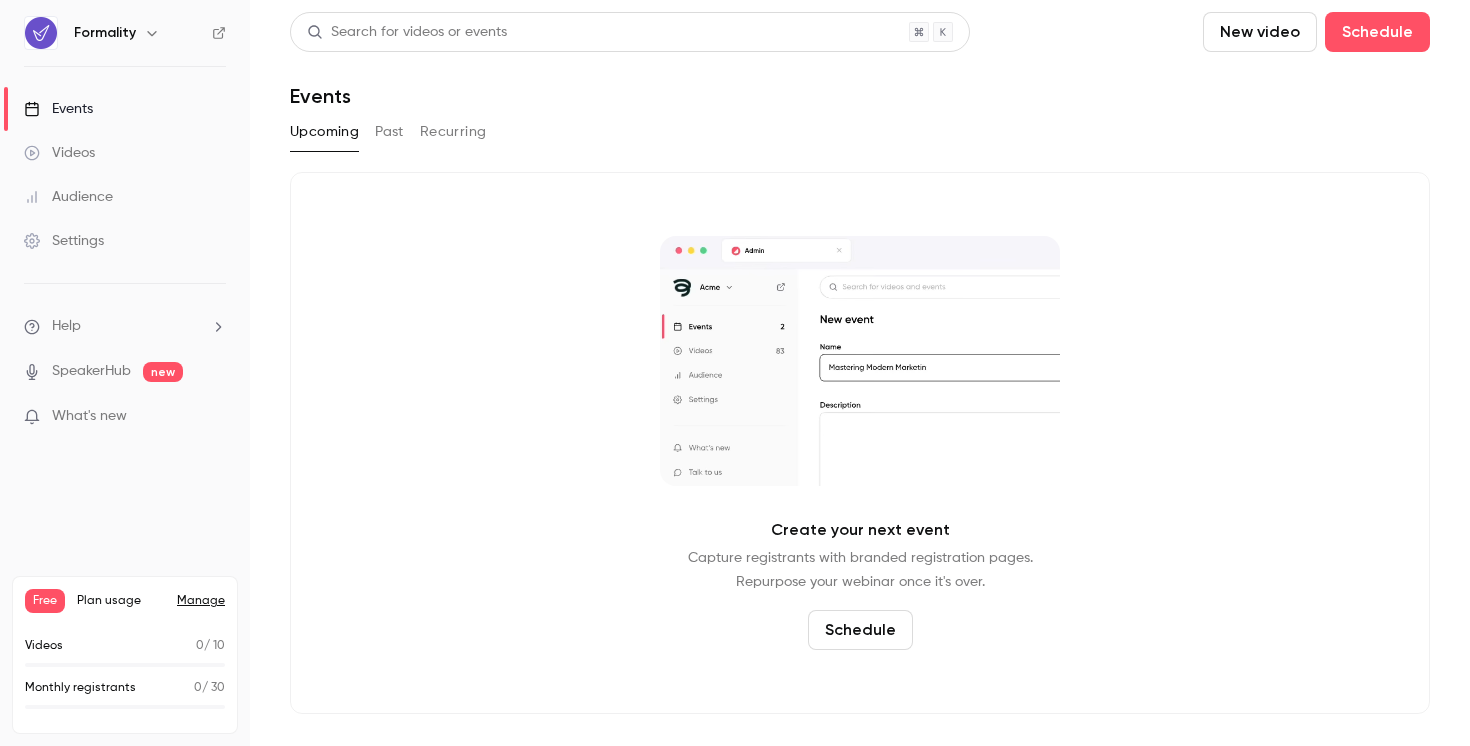 click on "Past" at bounding box center [389, 132] 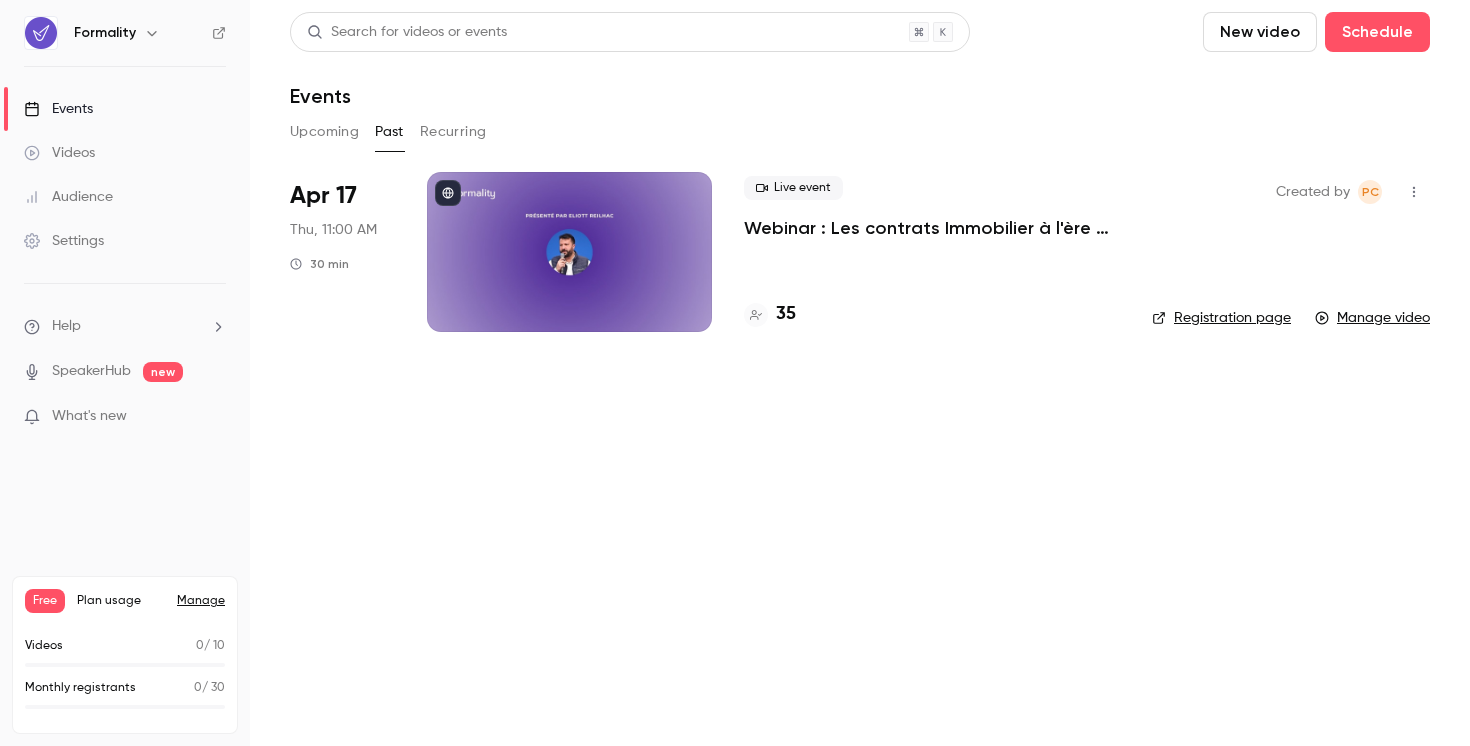 click on "Webinar : Les contrats Immobilier à l'ère de l'IA" at bounding box center [932, 228] 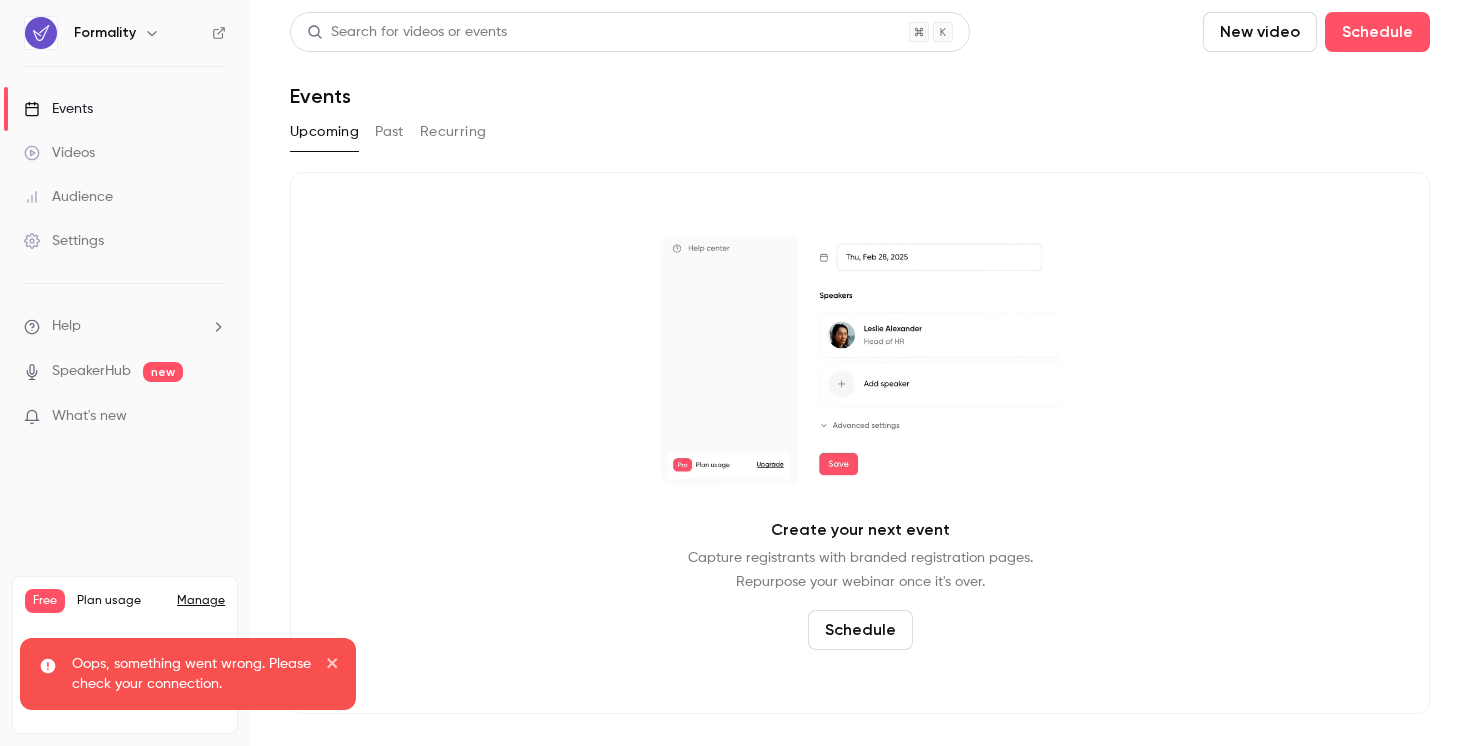 click 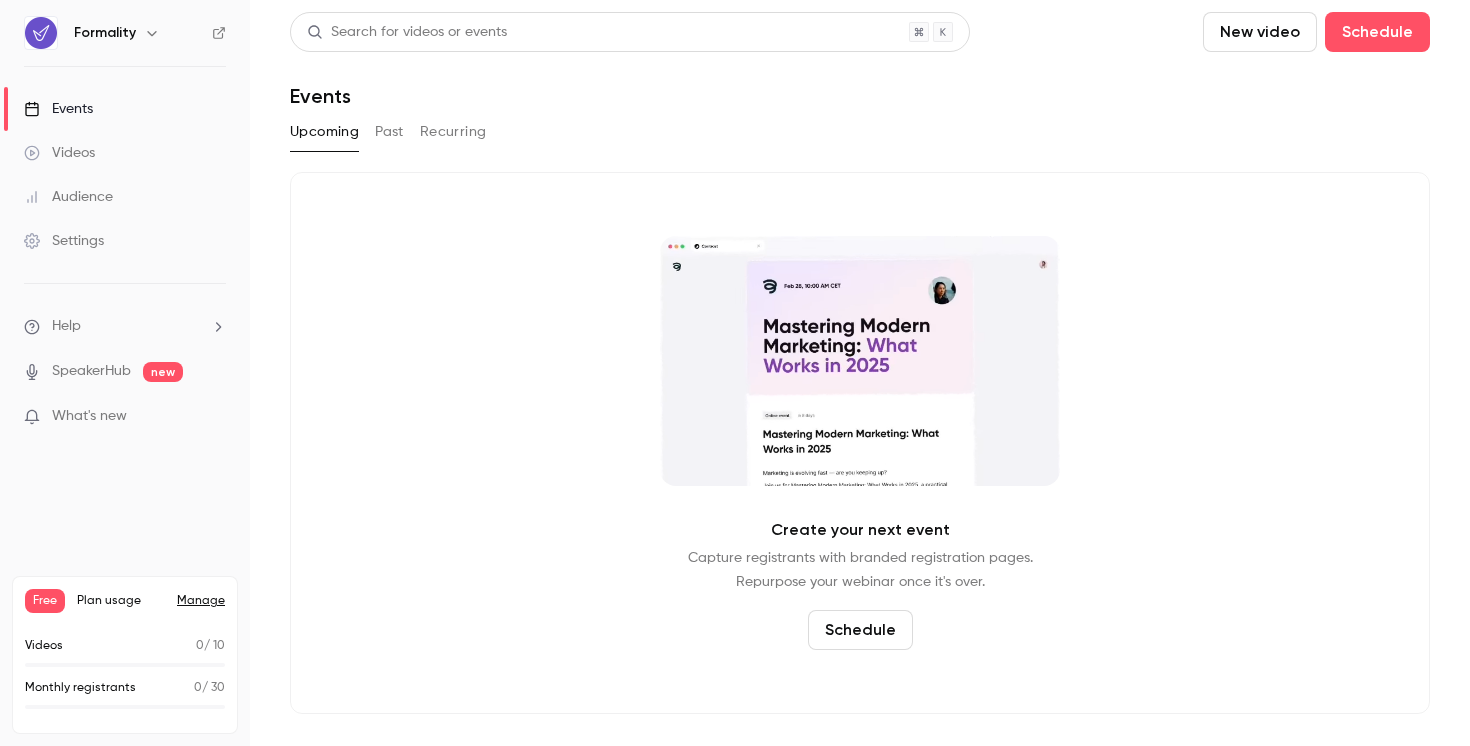 click on "Events" at bounding box center (125, 109) 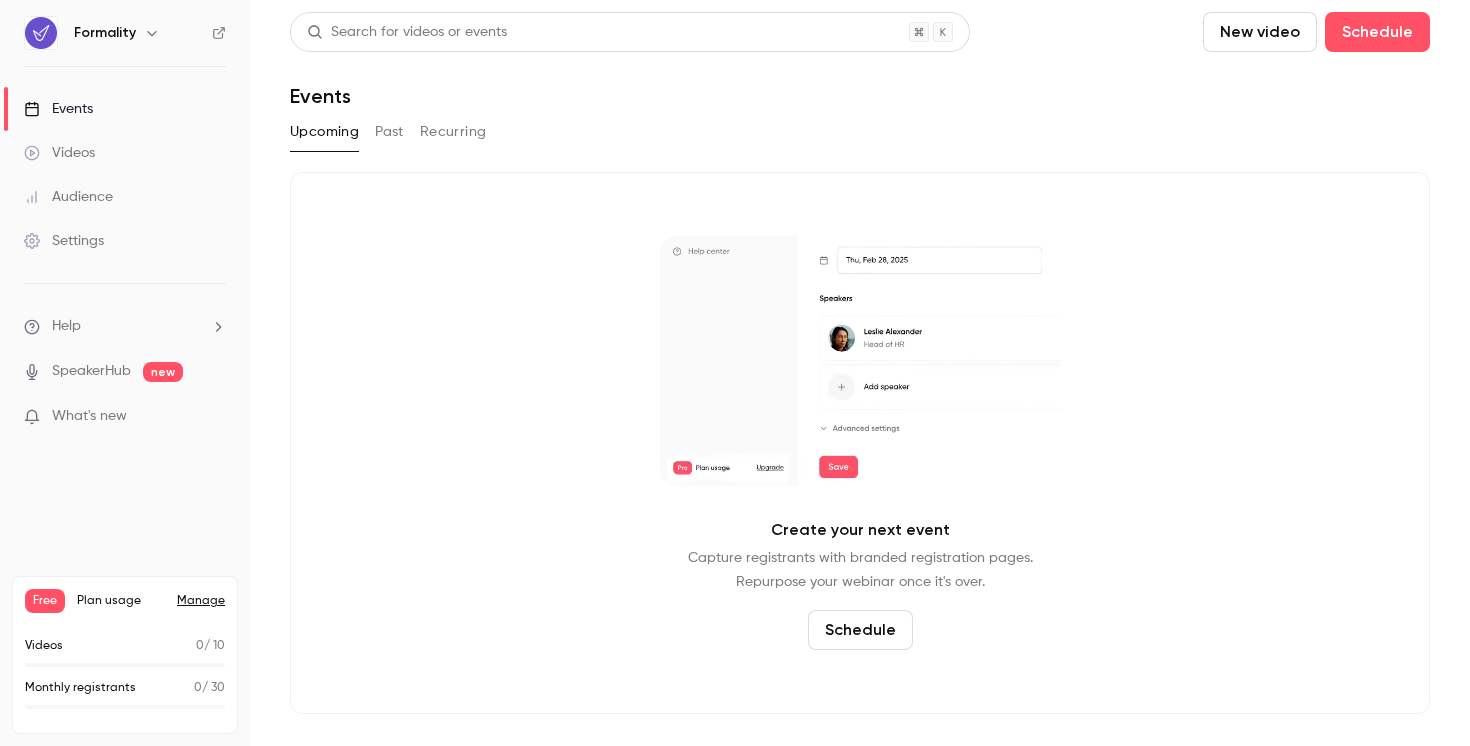 click on "Past" at bounding box center (389, 132) 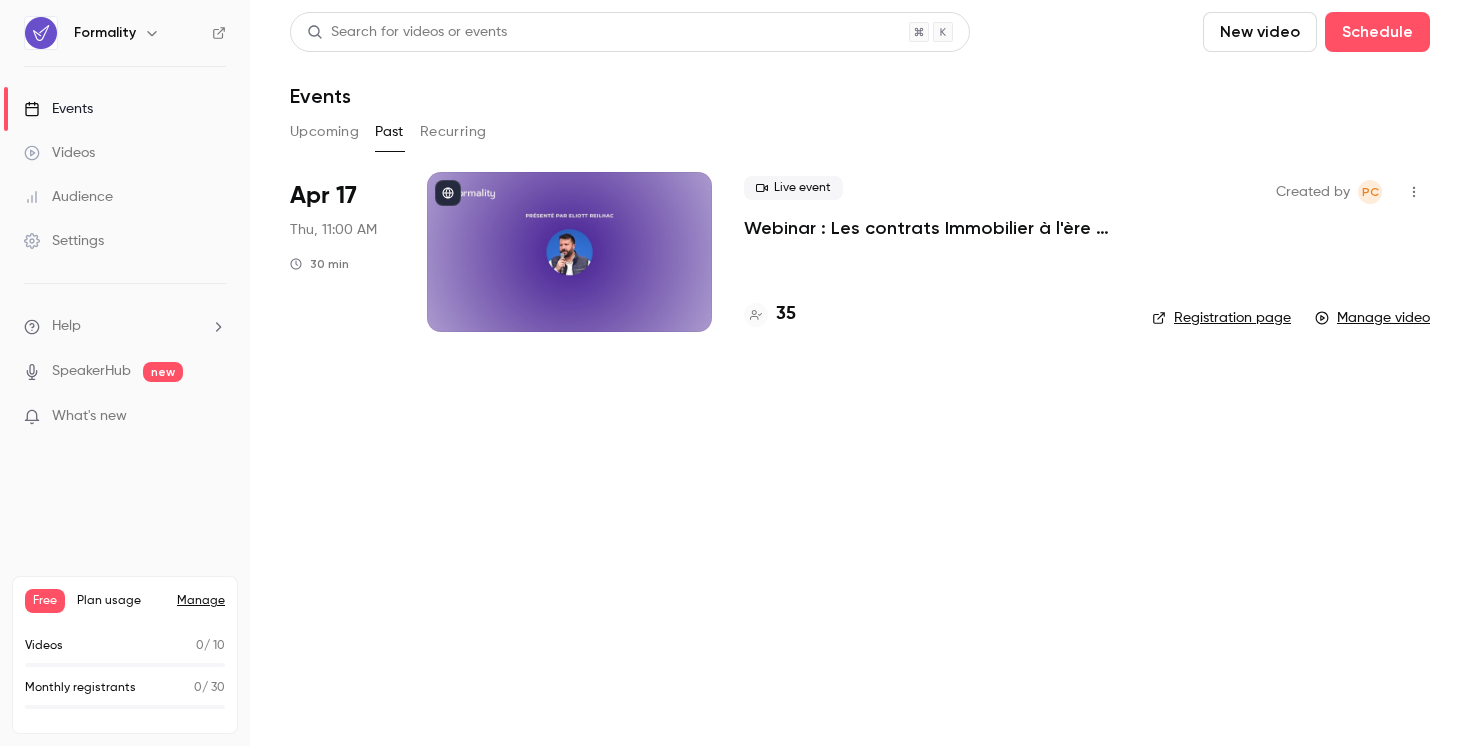 click on "Registration page" at bounding box center [1221, 318] 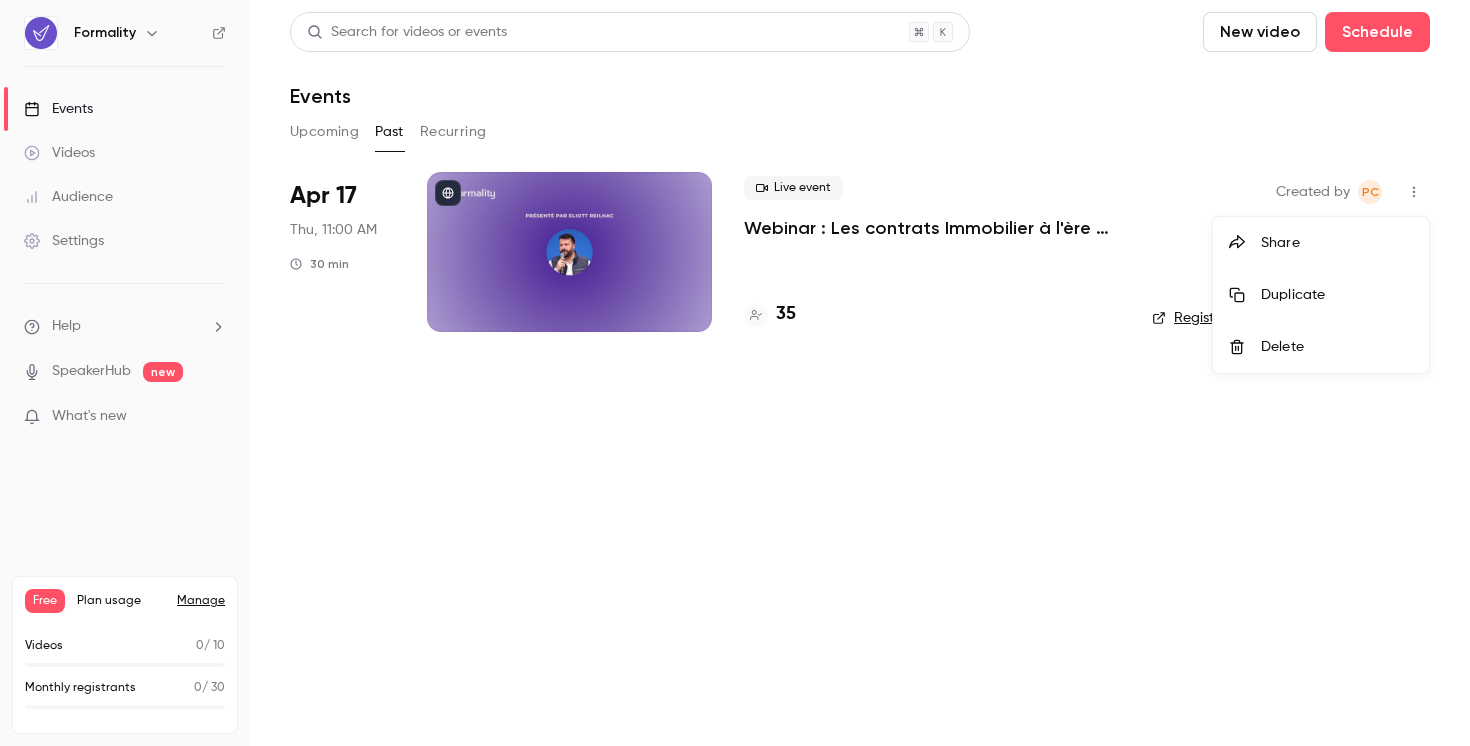 click at bounding box center (735, 373) 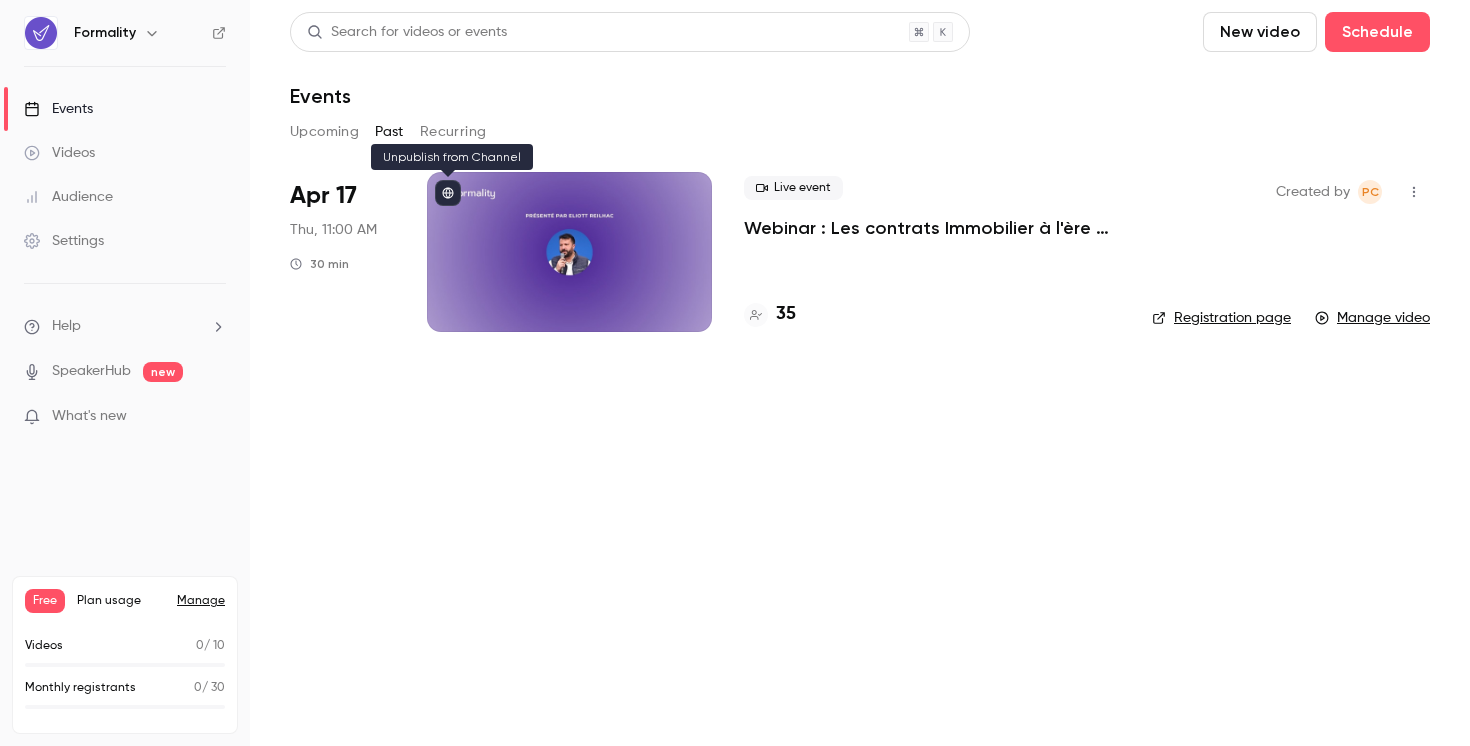 click at bounding box center [448, 193] 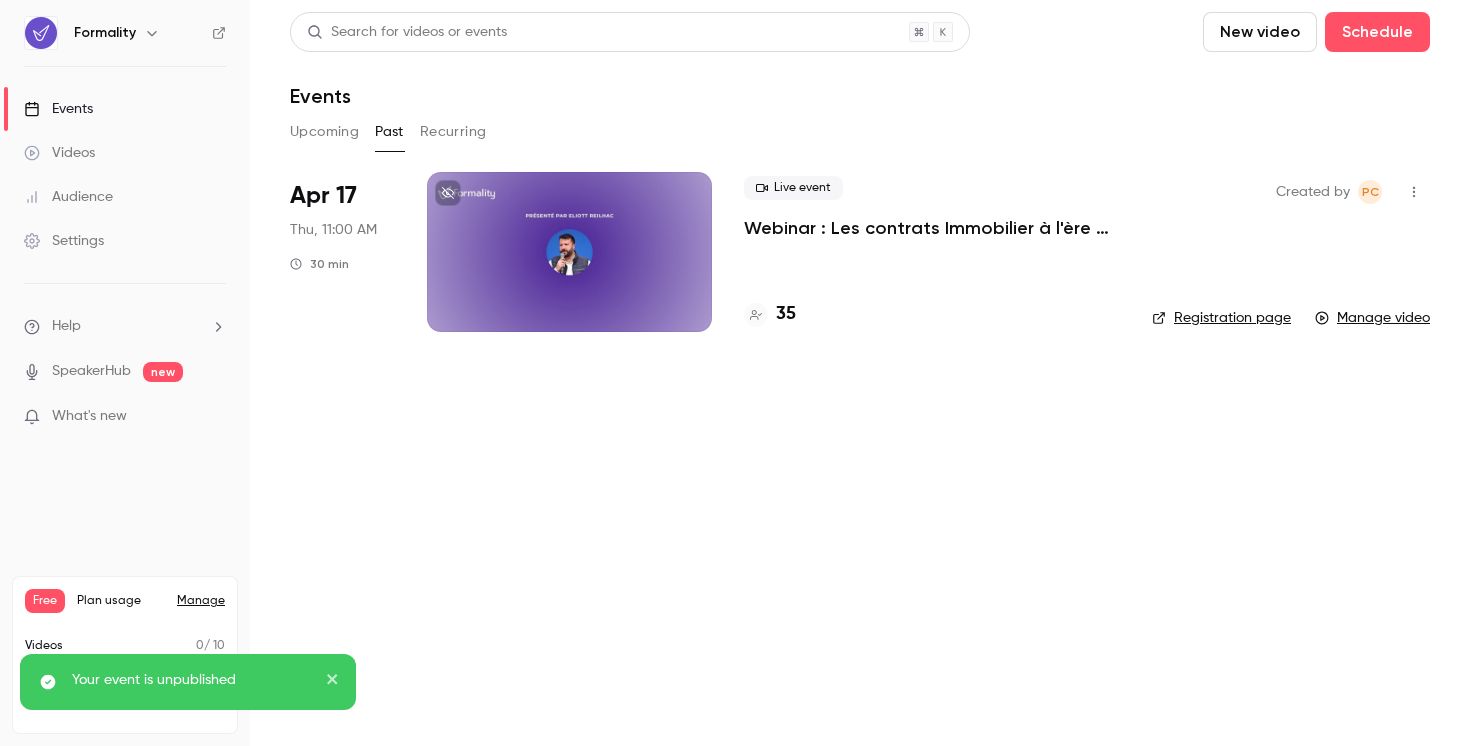 click at bounding box center [569, 252] 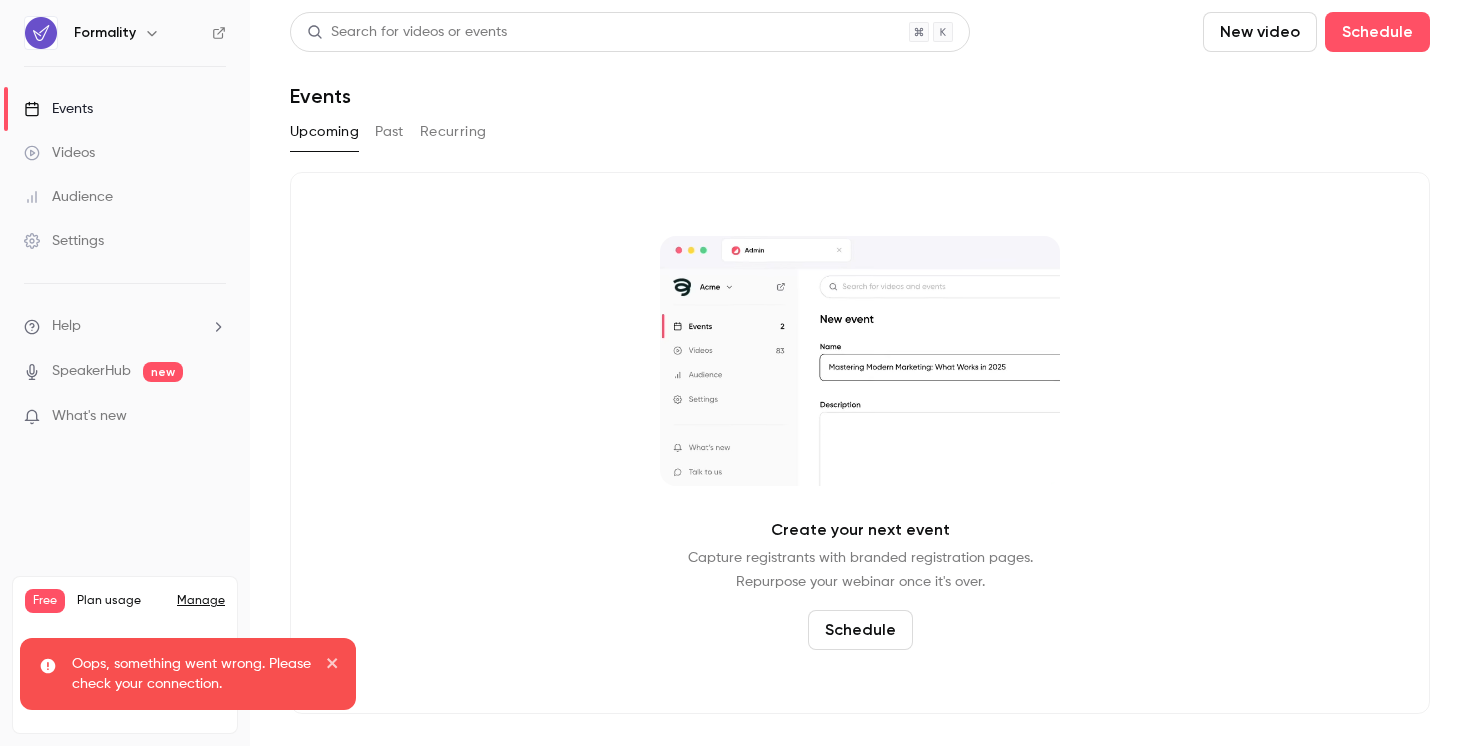 click on "Past" at bounding box center (389, 132) 